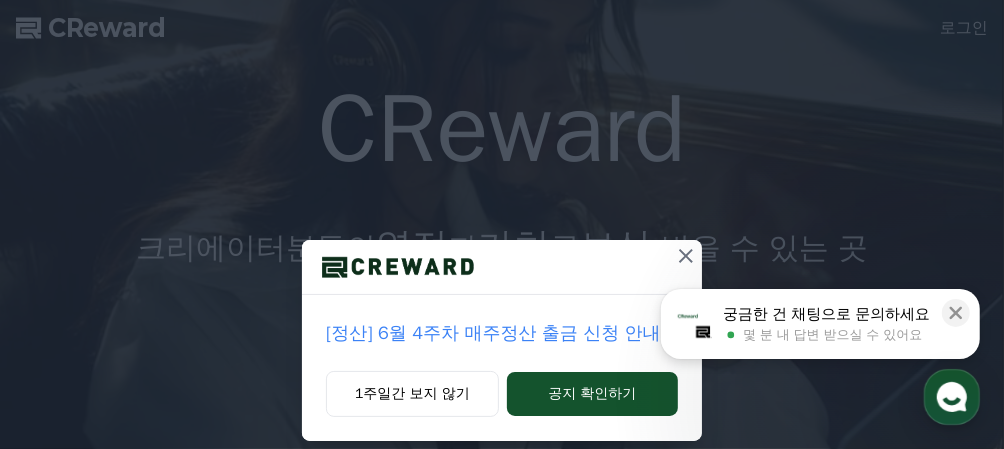 scroll, scrollTop: 0, scrollLeft: 0, axis: both 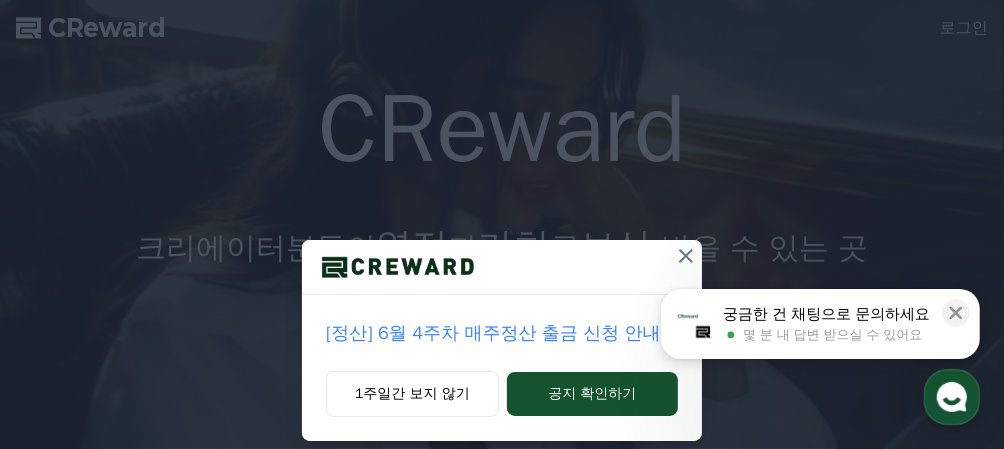 click 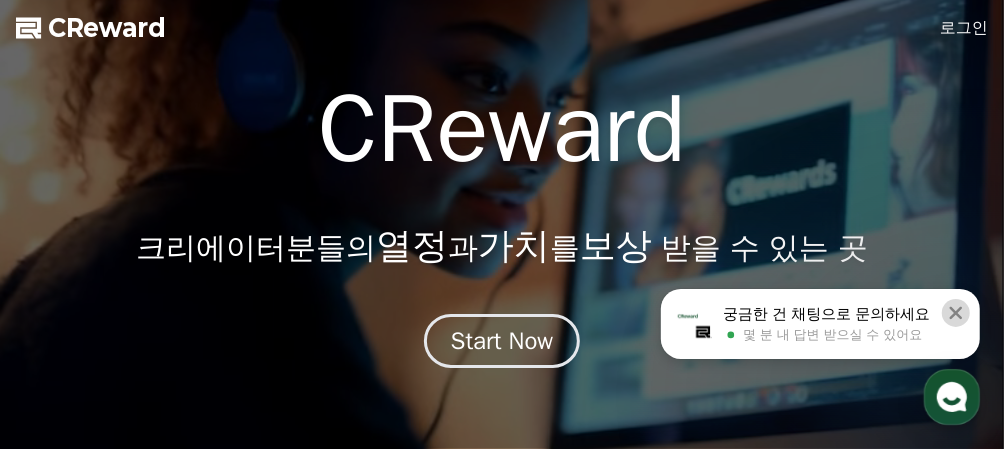 click 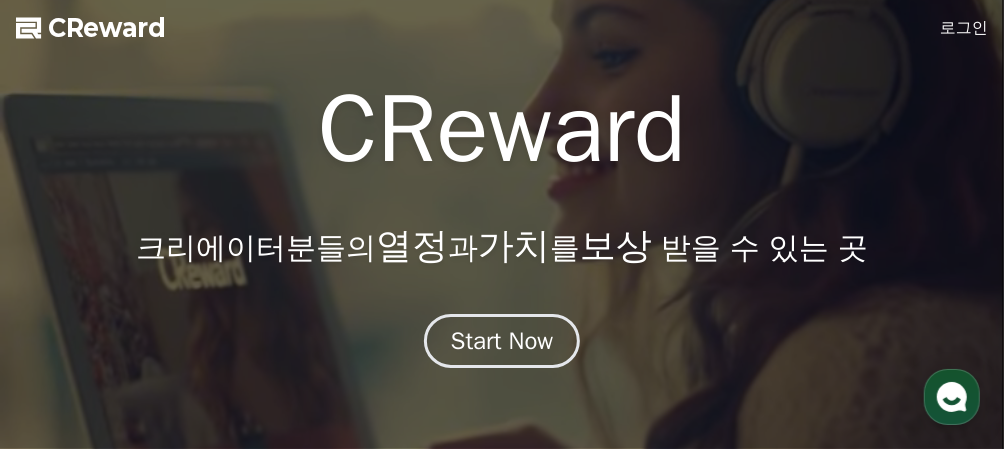 click on "로그인" at bounding box center [964, 28] 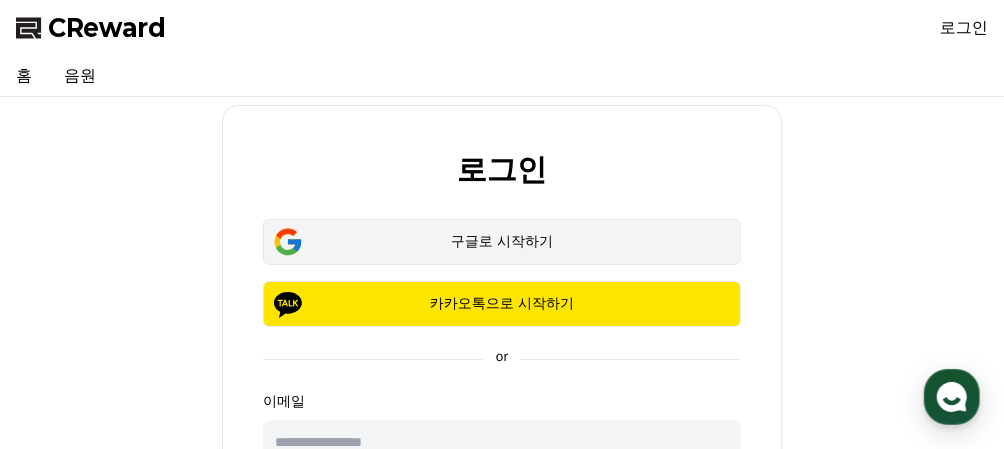 click on "구글로 시작하기" at bounding box center [502, 242] 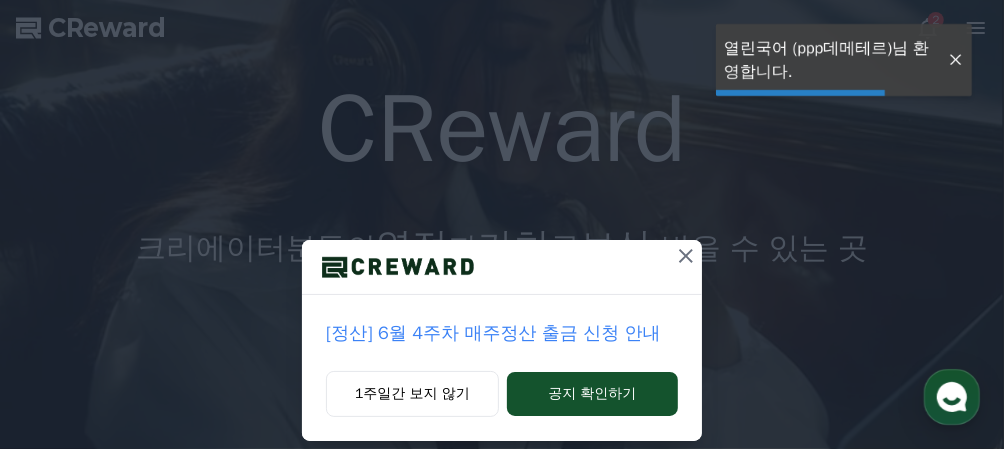 scroll, scrollTop: 0, scrollLeft: 0, axis: both 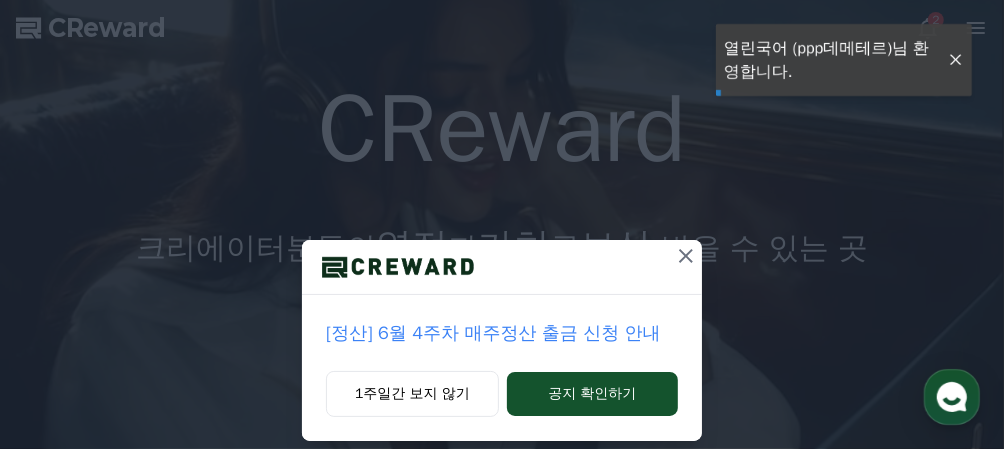 click on "[정산] 6월 4주차 매주정산 출금 신청 안내       1주일간 보지 않기     공지 확인하기" at bounding box center (502, 236) 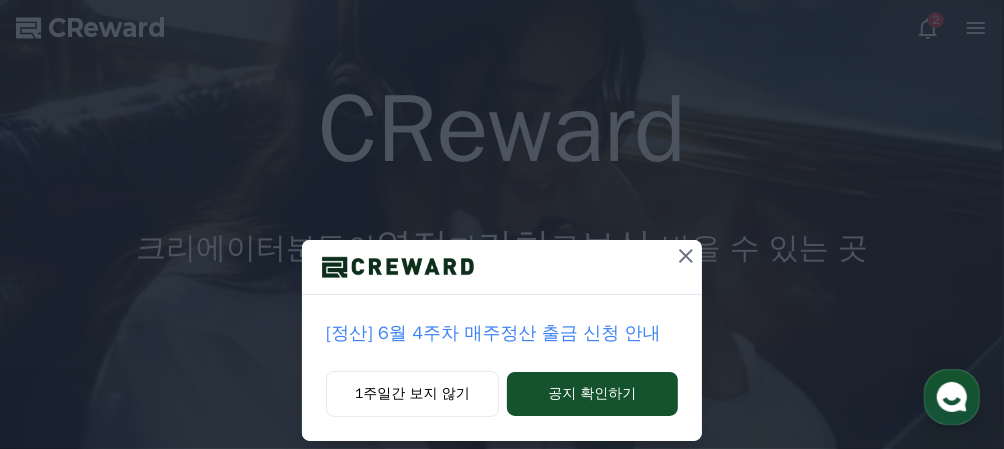 click 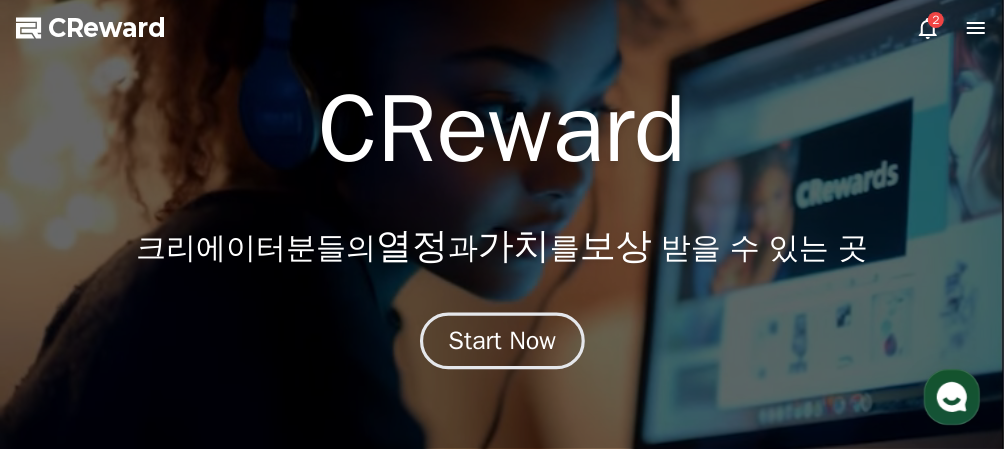 click on "Start Now" at bounding box center [502, 341] 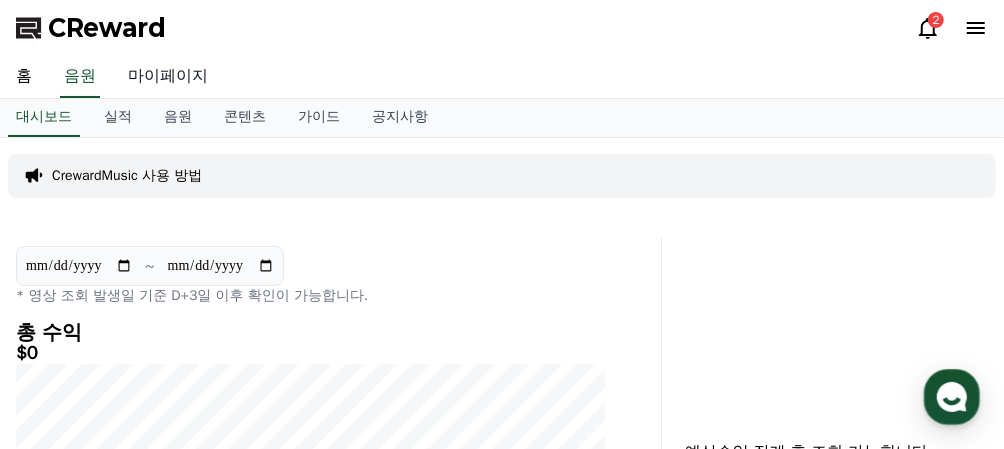 click on "마이페이지" at bounding box center [168, 77] 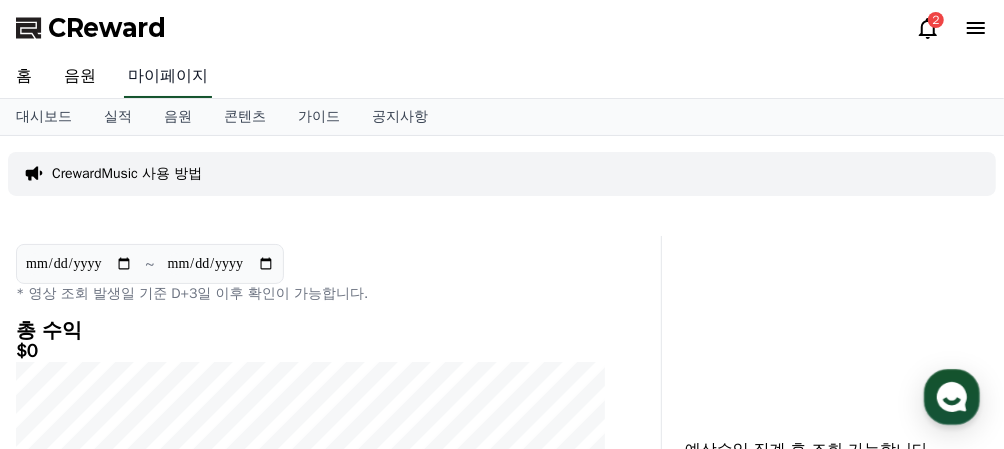 select on "**********" 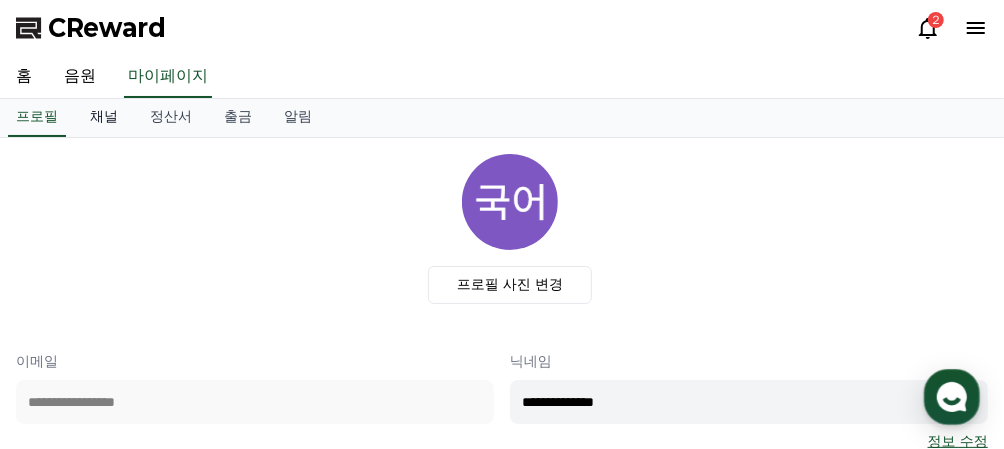 click on "채널" at bounding box center (104, 118) 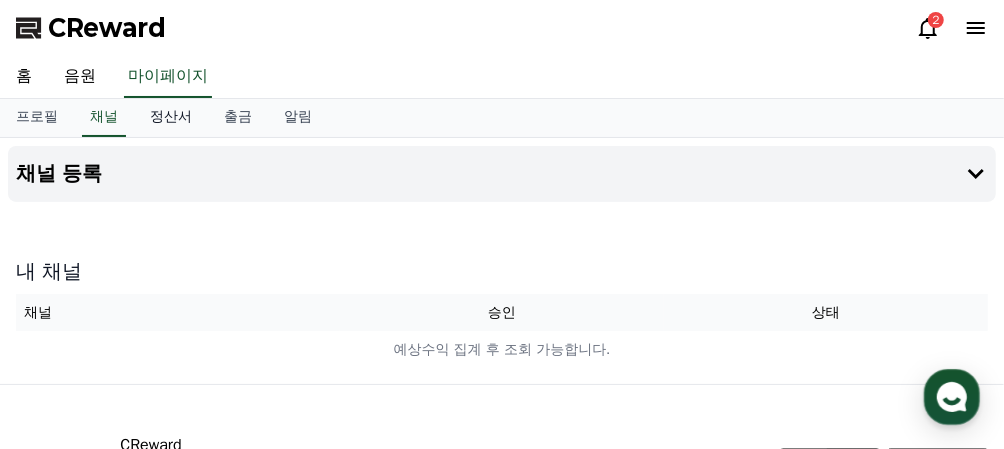 click on "정산서" at bounding box center [171, 118] 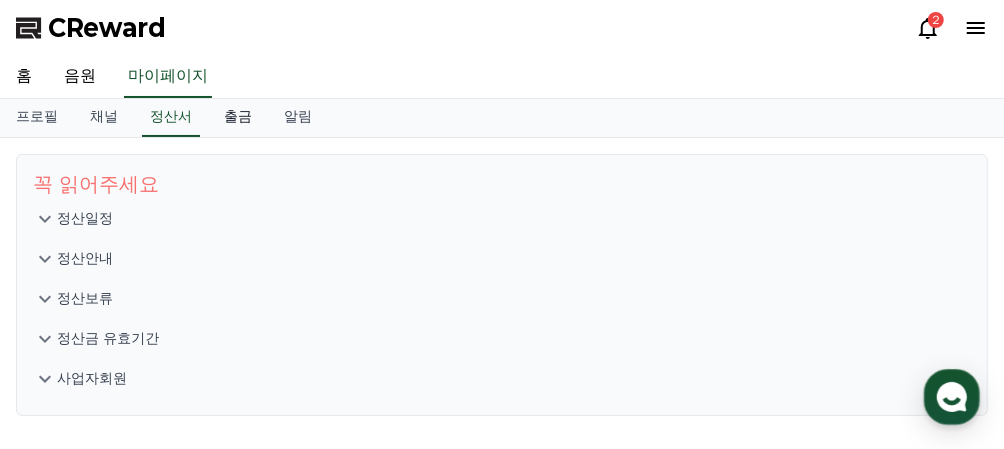 click on "출금" at bounding box center [238, 118] 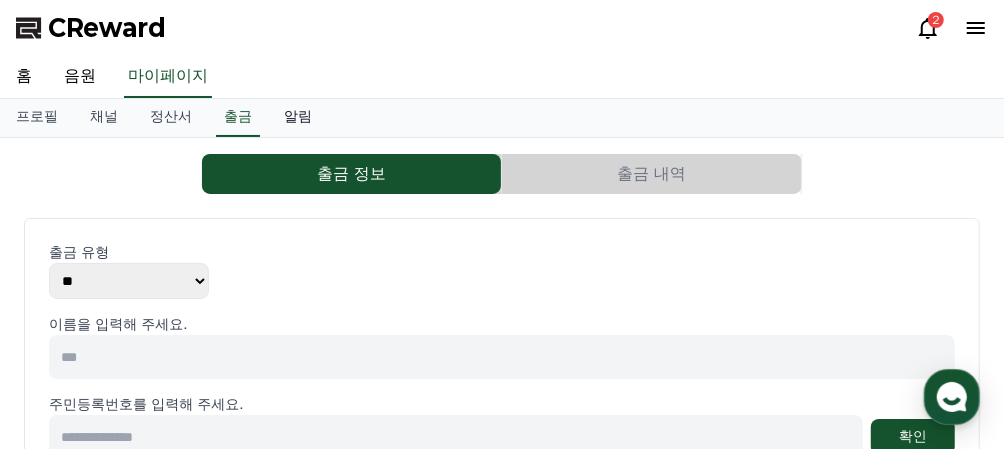 click on "알림" at bounding box center (298, 118) 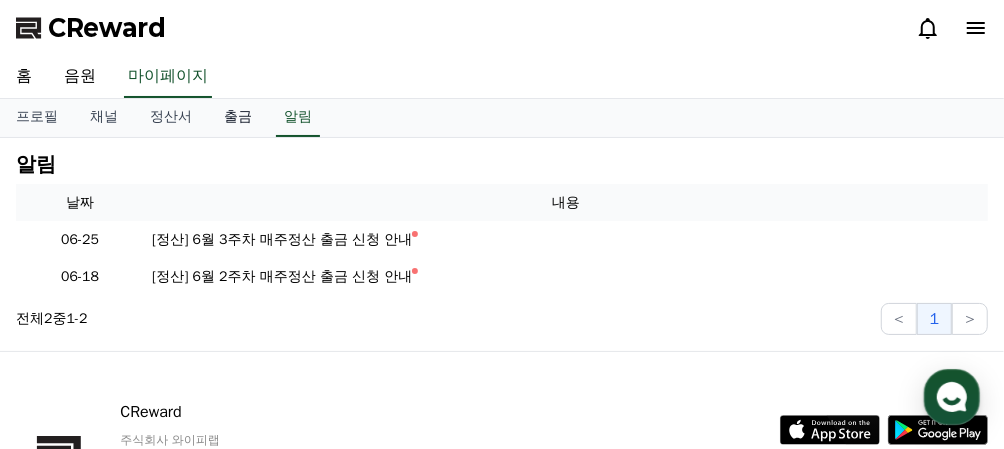 click on "출금" at bounding box center [238, 118] 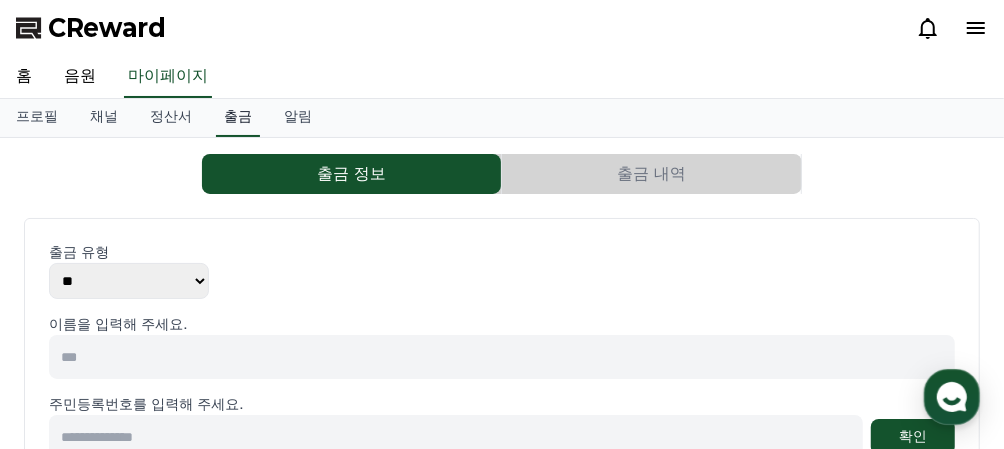 click on "출금" at bounding box center [238, 118] 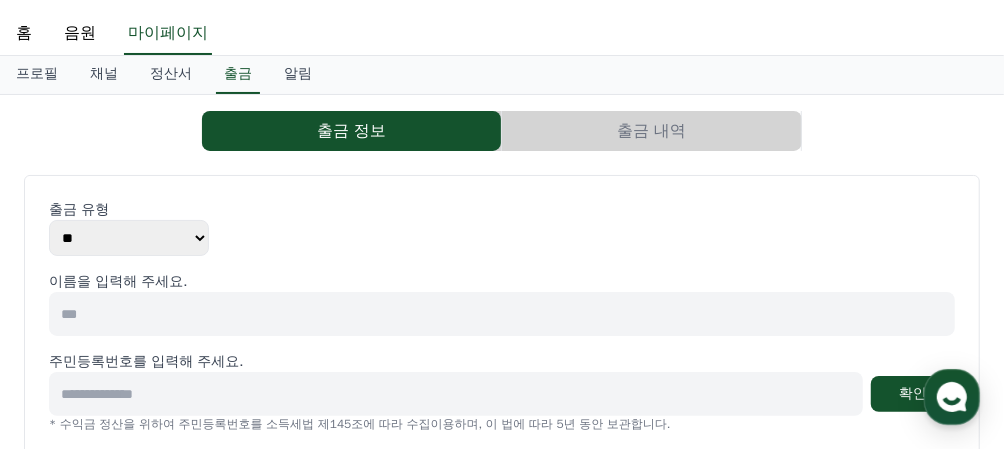 scroll, scrollTop: 0, scrollLeft: 0, axis: both 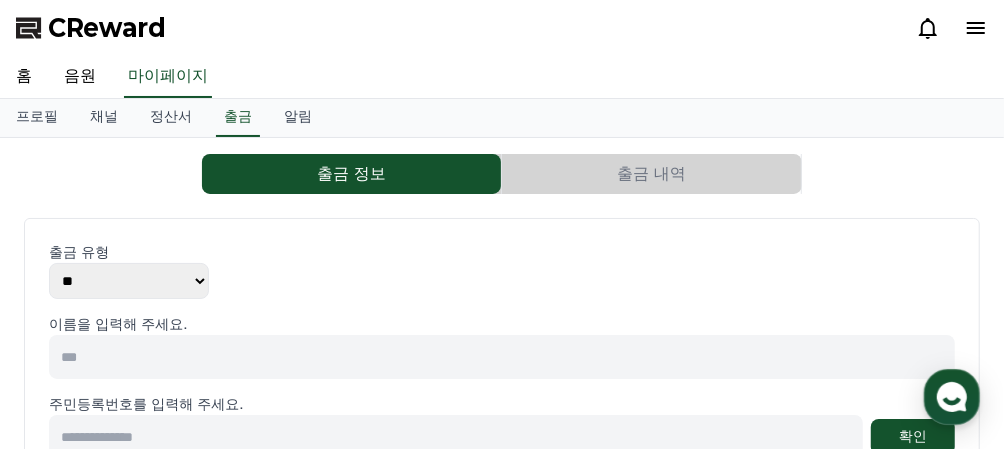 click on "** ***" at bounding box center [129, 281] 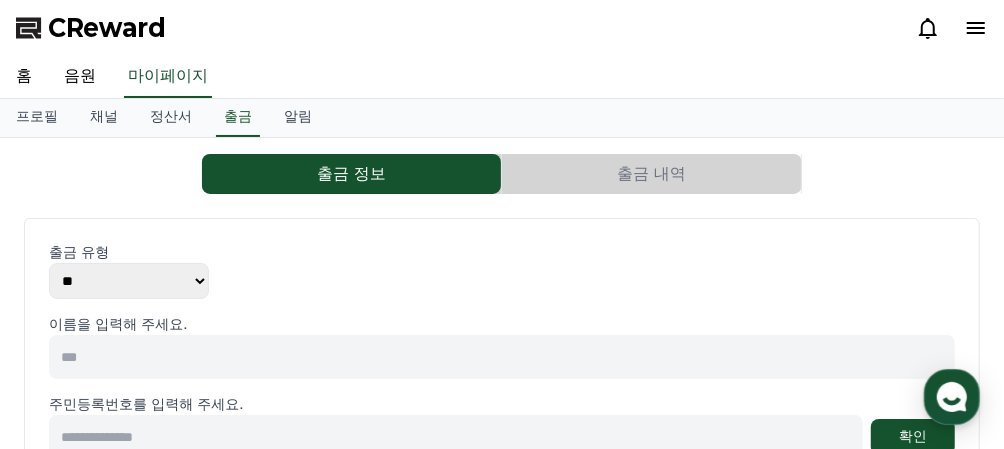 click at bounding box center (502, 357) 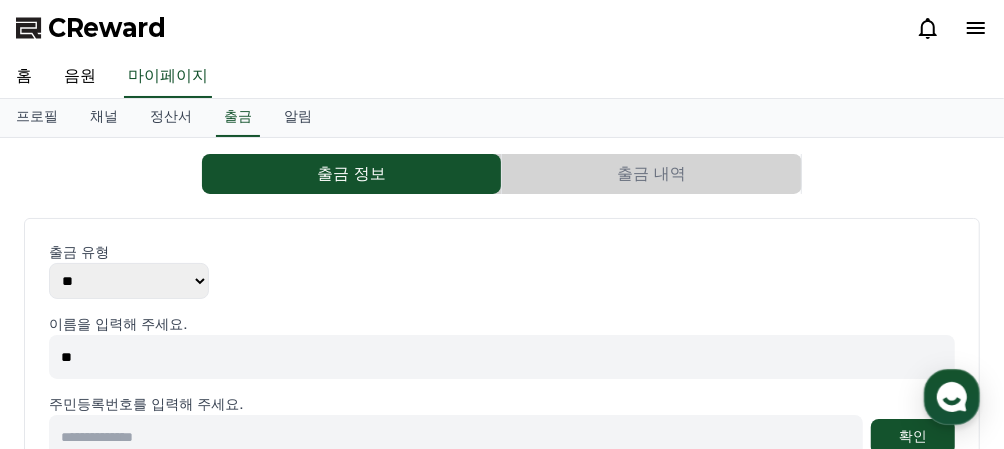 type on "*" 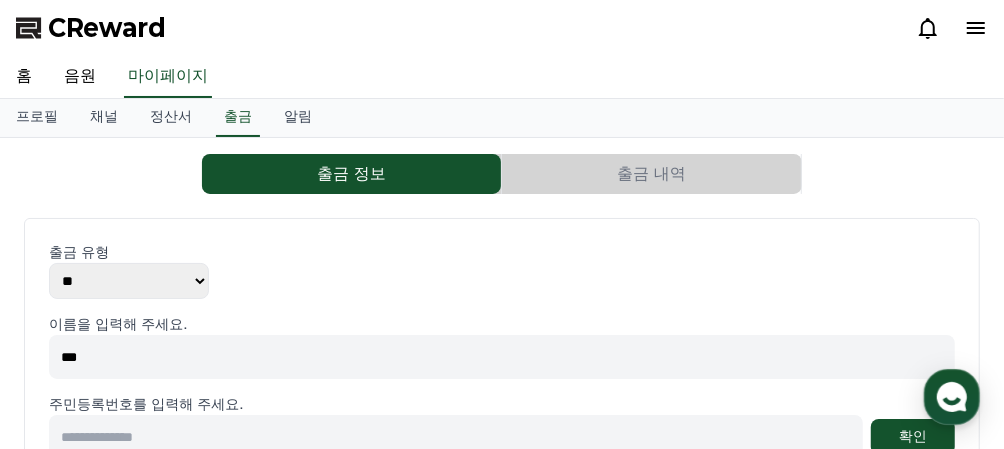 scroll, scrollTop: 200, scrollLeft: 0, axis: vertical 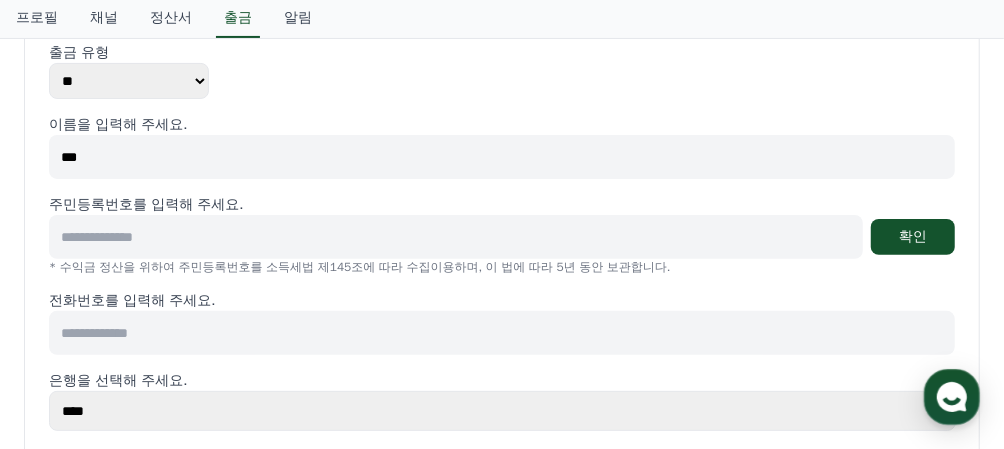 type on "***" 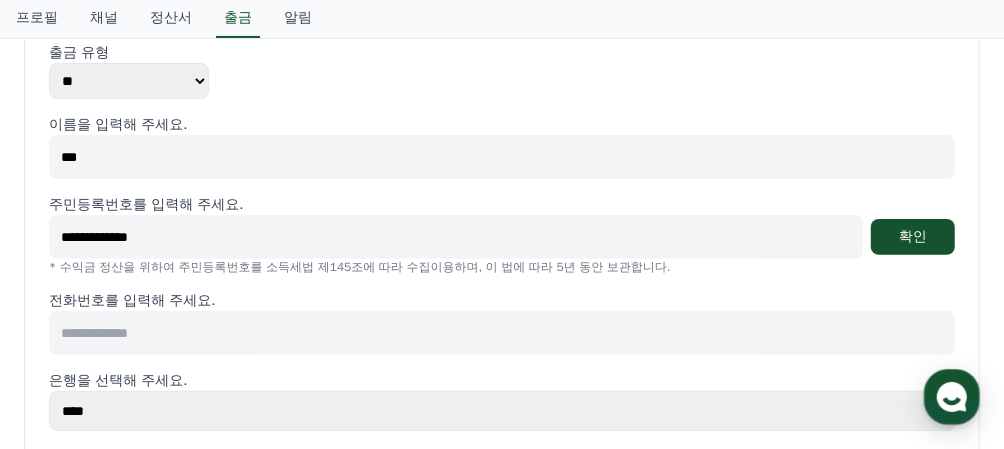 type on "**********" 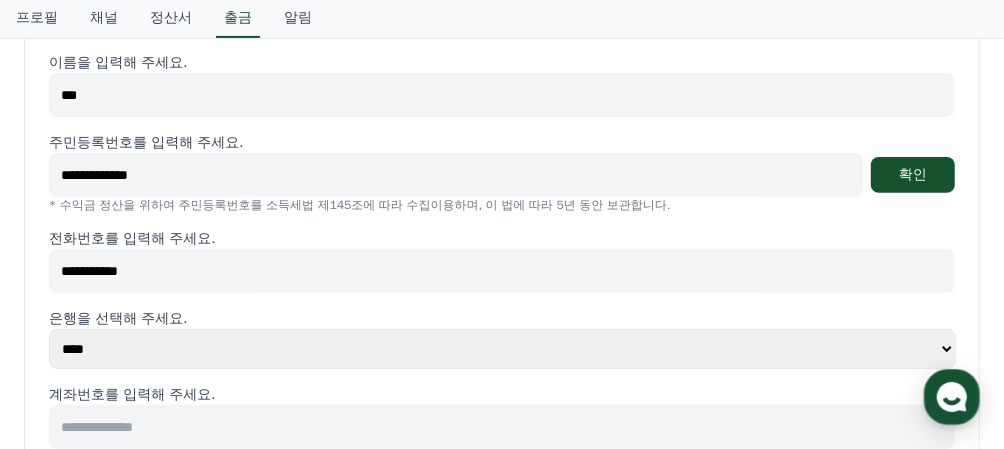 scroll, scrollTop: 300, scrollLeft: 0, axis: vertical 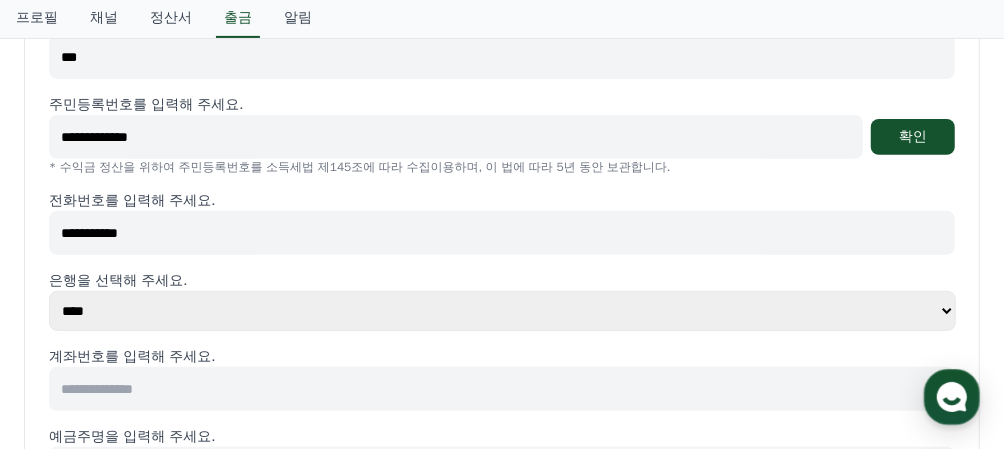 type on "**********" 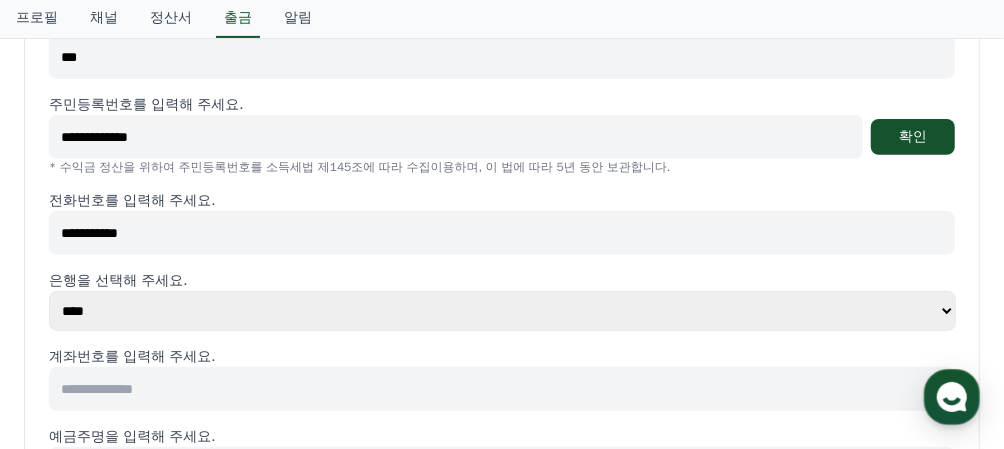 click on "**** **** **** **** **** **** **** ** ** ** ** **** *** **** **** *****" at bounding box center (502, 311) 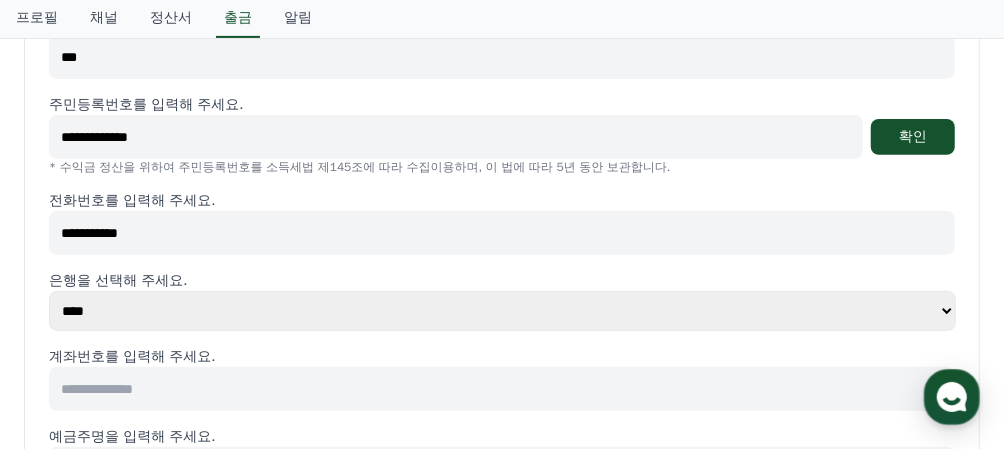 select on "**********" 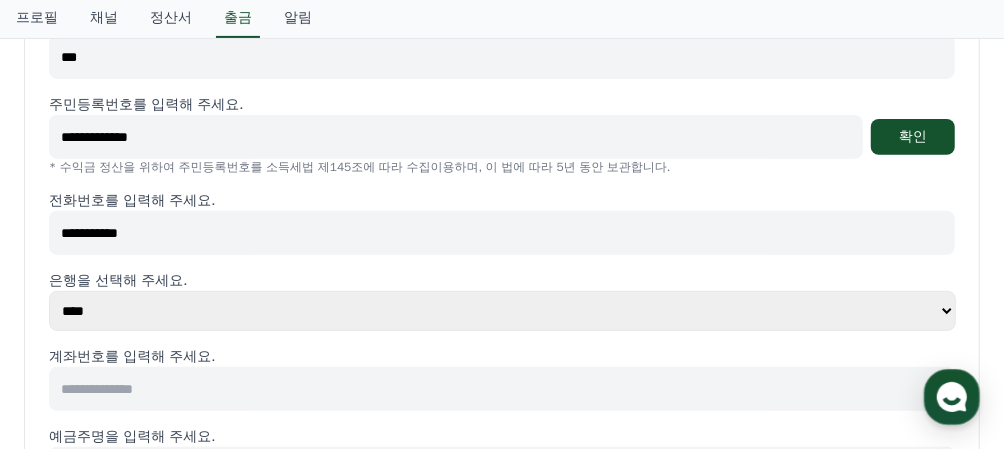 click on "**** **** **** **** **** **** **** ** ** ** ** **** *** **** **** *****" at bounding box center [502, 311] 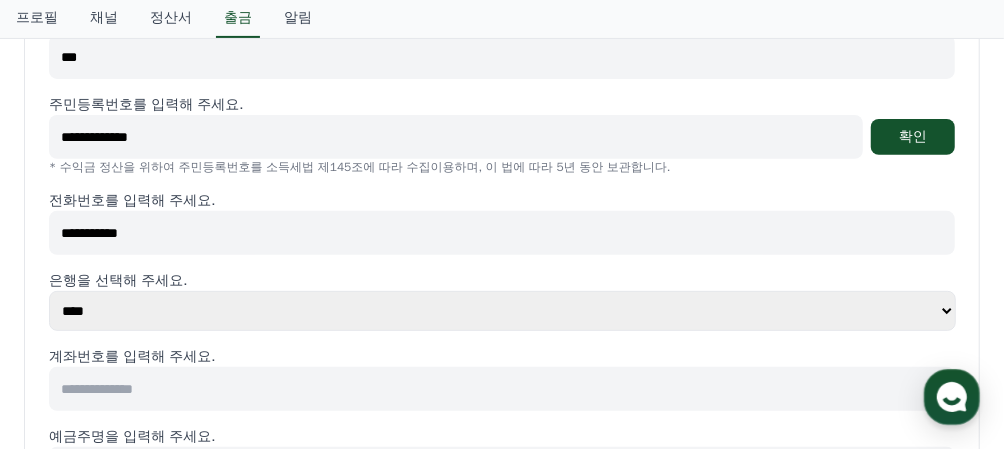 click at bounding box center [502, 389] 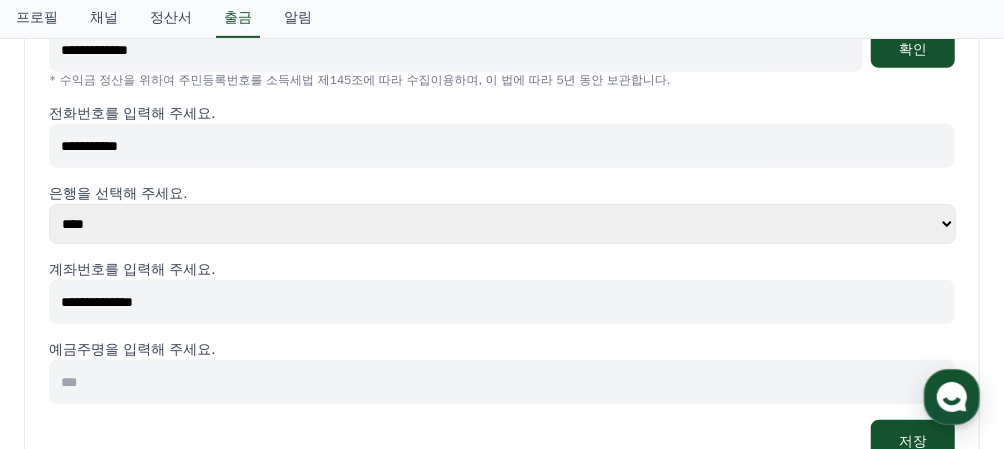 scroll, scrollTop: 500, scrollLeft: 0, axis: vertical 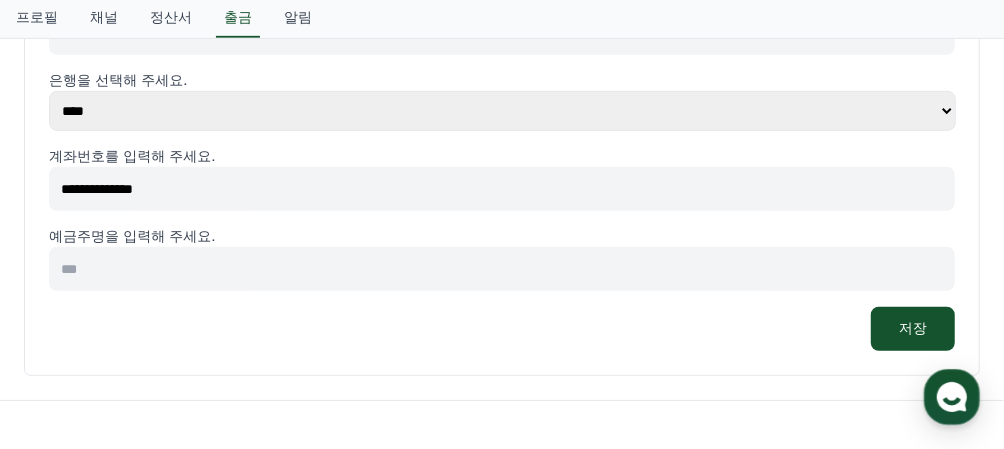 type on "**********" 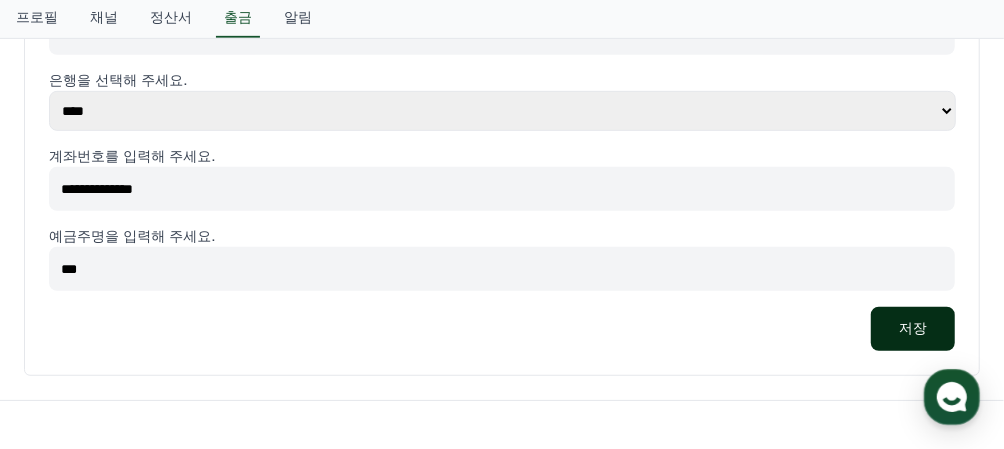type on "***" 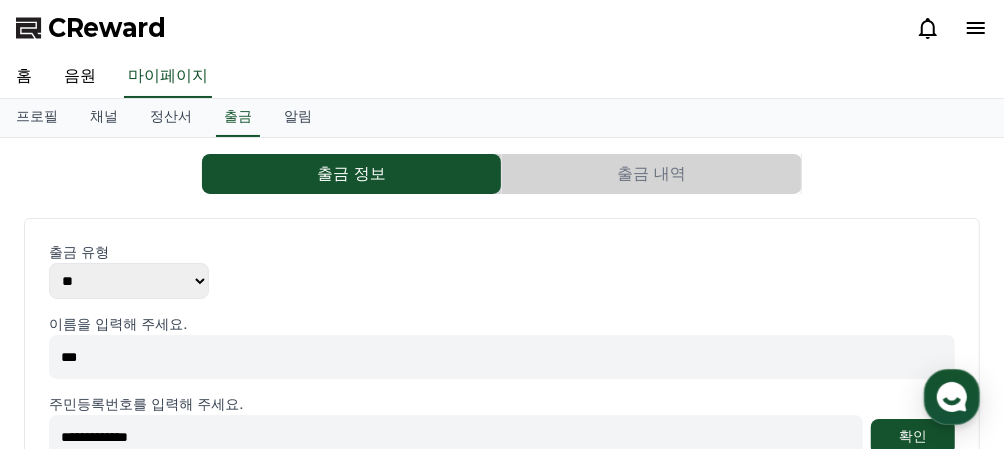 scroll, scrollTop: 200, scrollLeft: 0, axis: vertical 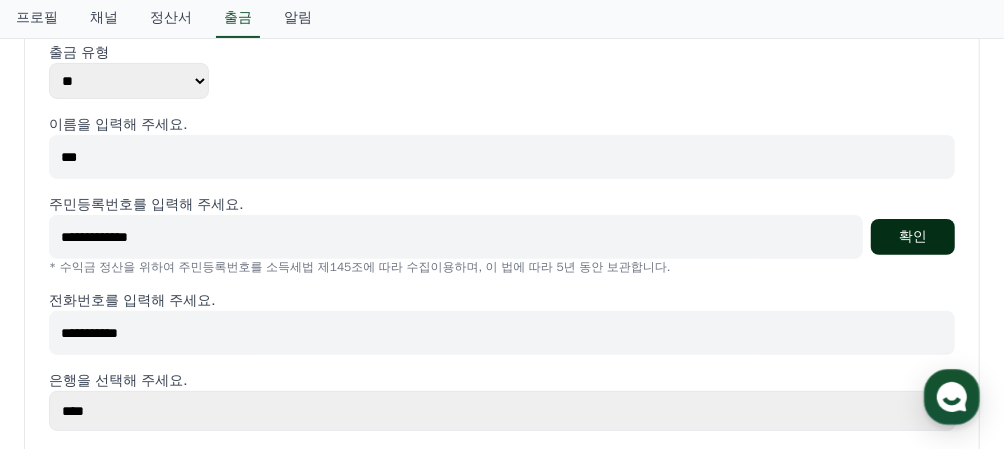 click on "확인" at bounding box center [913, 237] 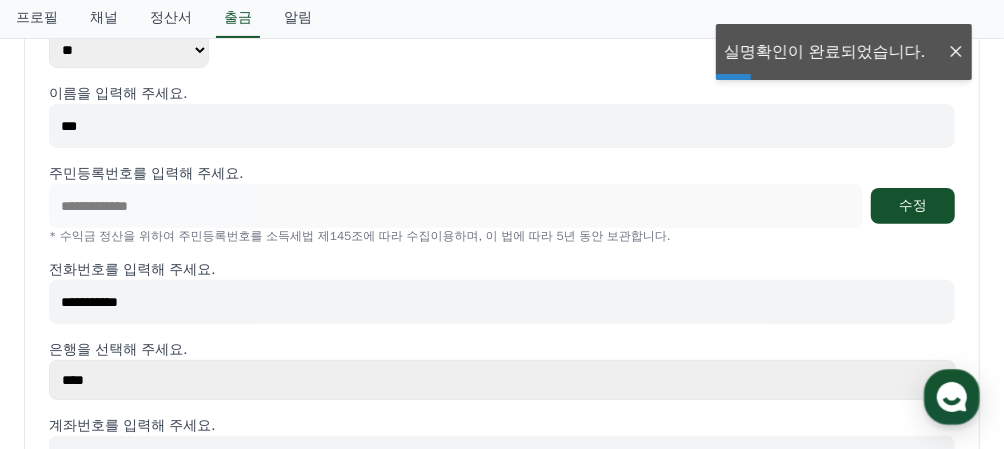 scroll, scrollTop: 500, scrollLeft: 0, axis: vertical 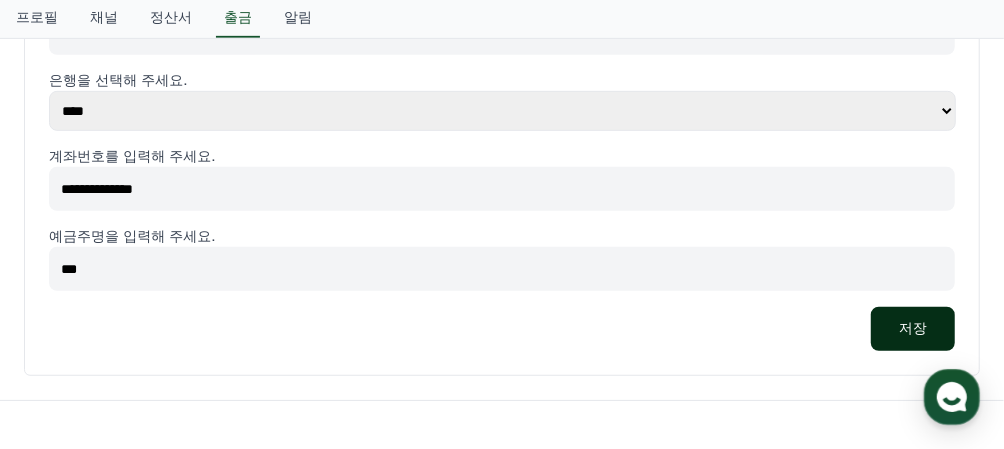 click on "저장" at bounding box center (913, 329) 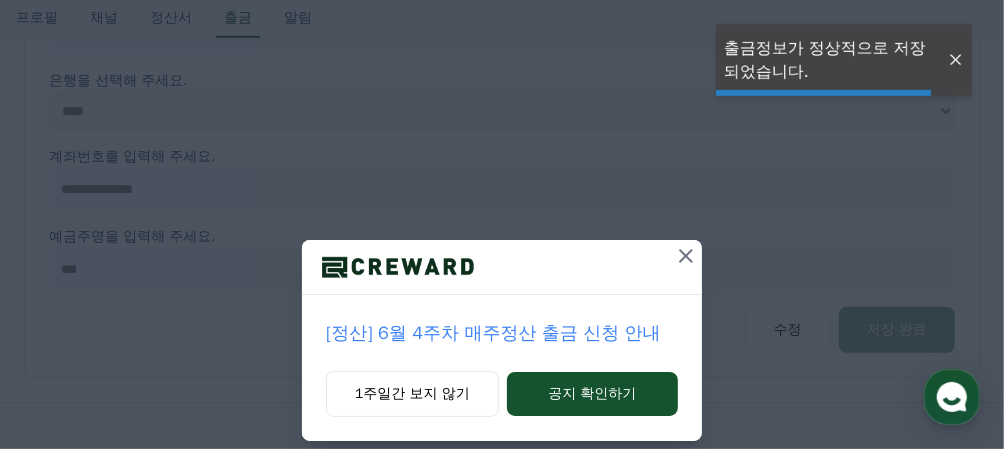 scroll, scrollTop: 0, scrollLeft: 0, axis: both 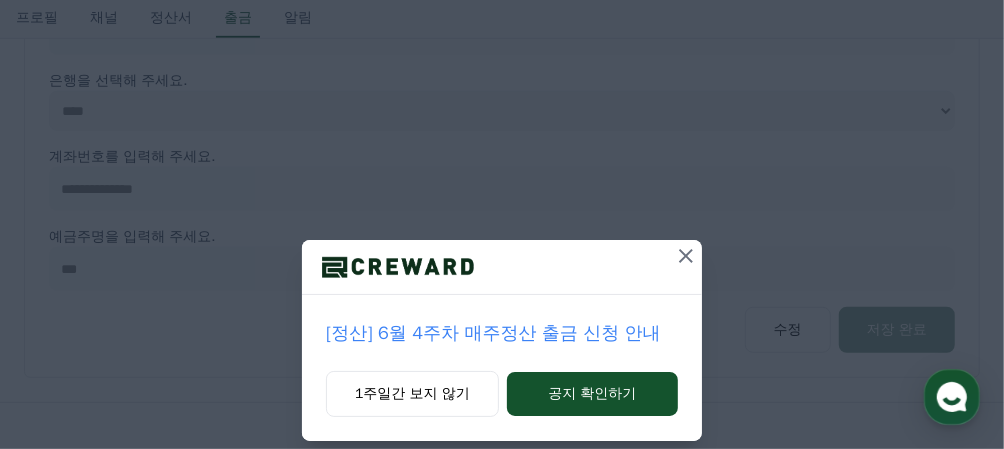 click 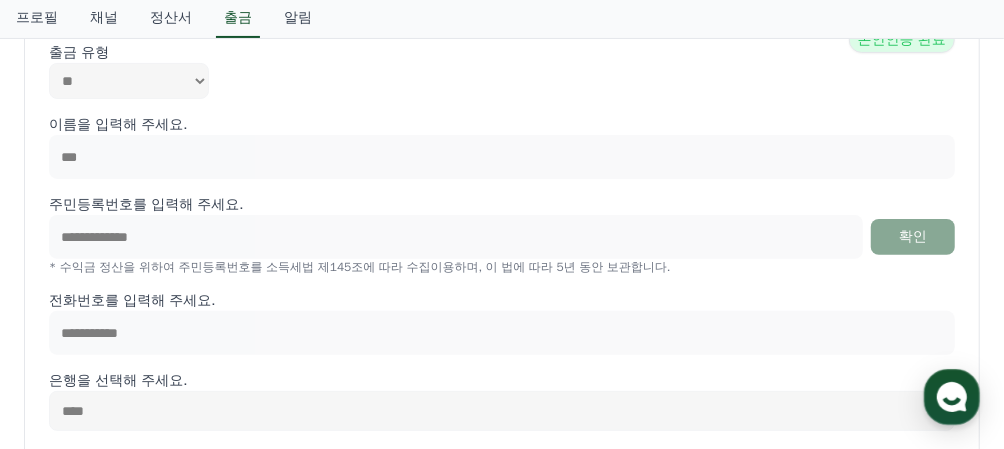 scroll, scrollTop: 0, scrollLeft: 0, axis: both 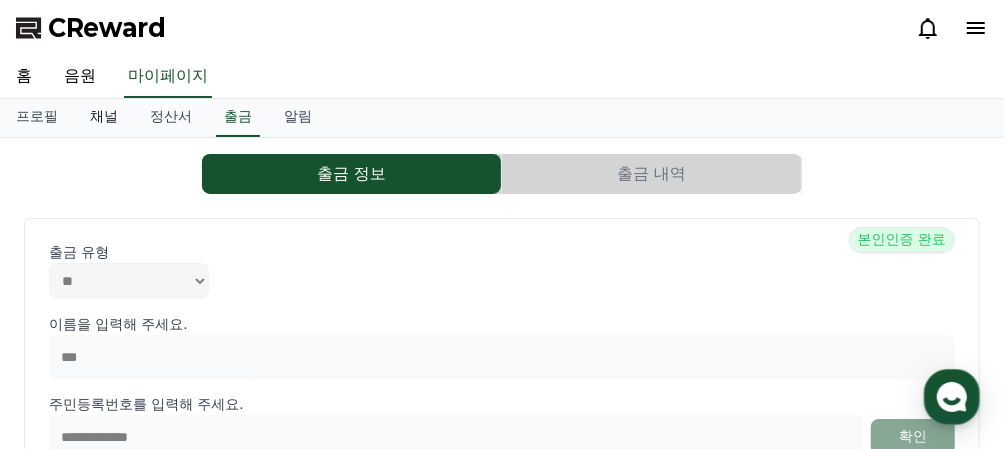 click on "채널" at bounding box center (104, 118) 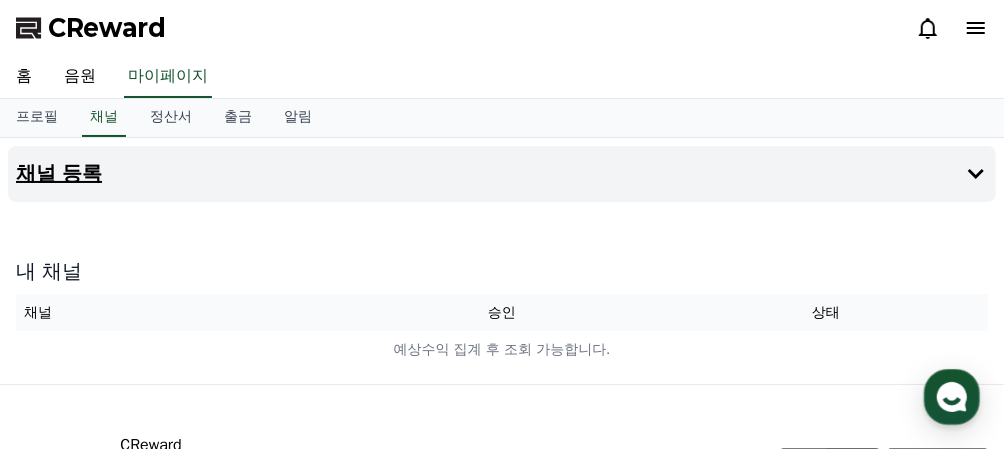 click on "채널 등록" at bounding box center [502, 174] 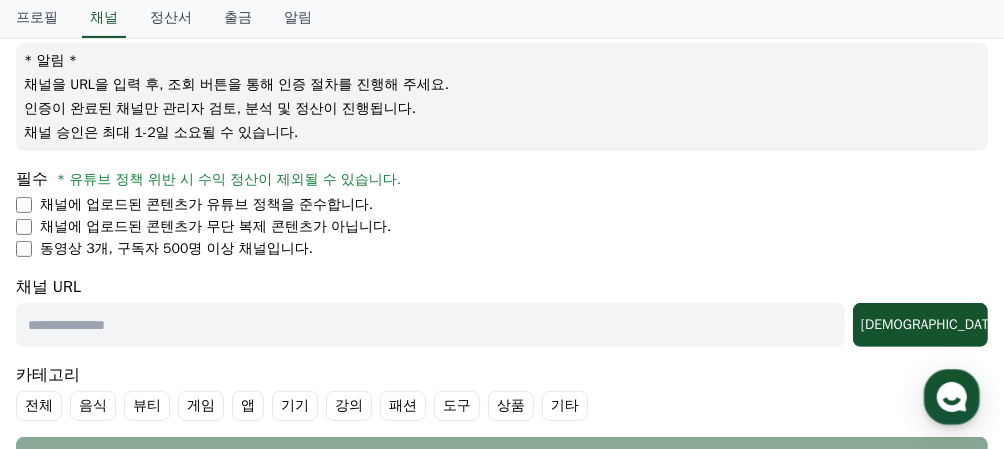 scroll, scrollTop: 400, scrollLeft: 0, axis: vertical 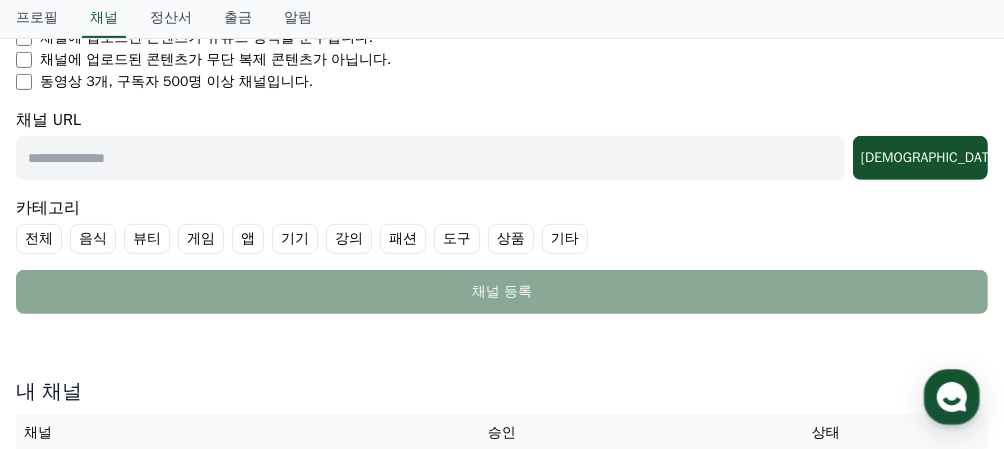 drag, startPoint x: 938, startPoint y: 159, endPoint x: 591, endPoint y: 259, distance: 361.12186 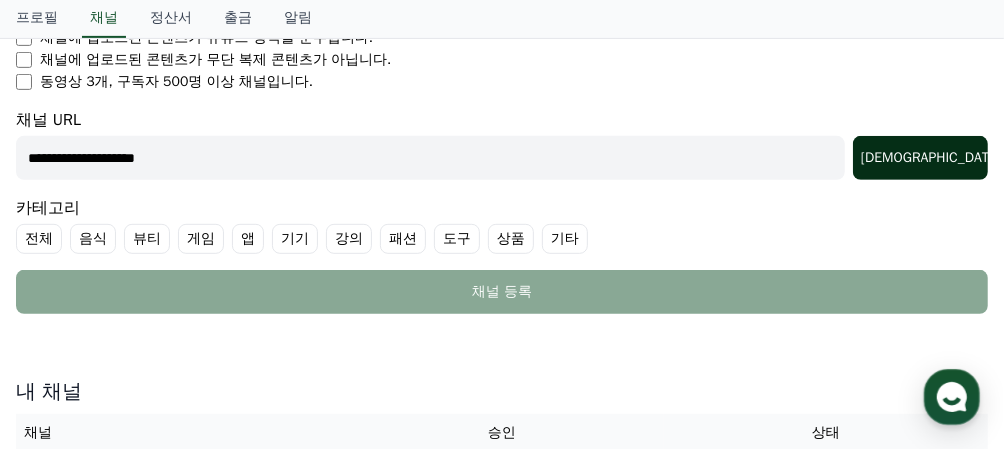 click on "조회" at bounding box center (920, 158) 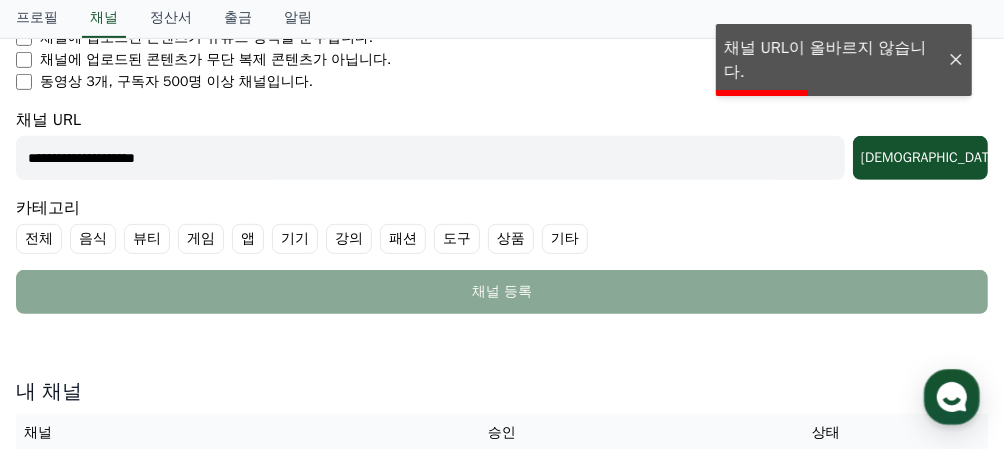 click at bounding box center (956, 60) 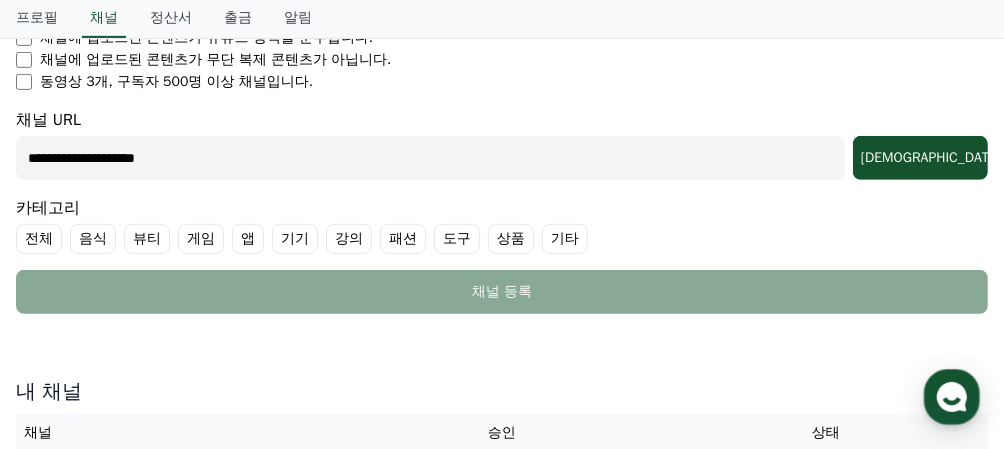 click on "**********" at bounding box center (430, 158) 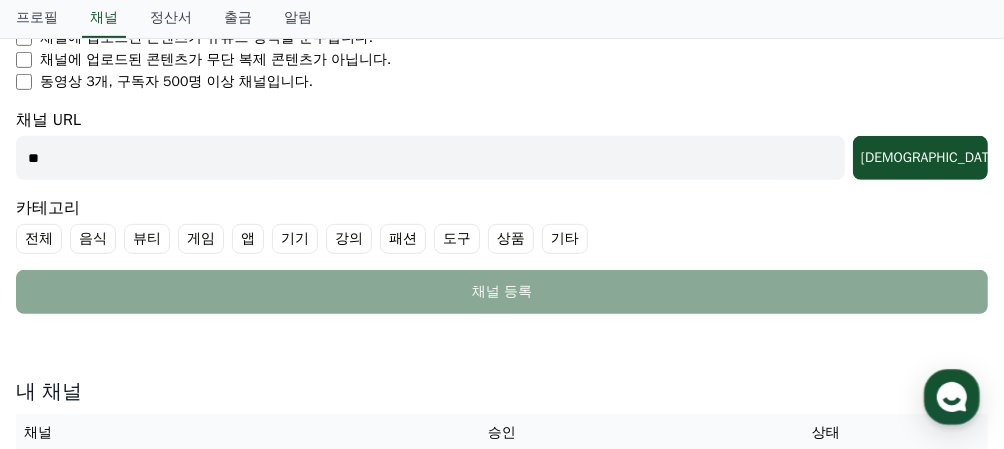 type on "*" 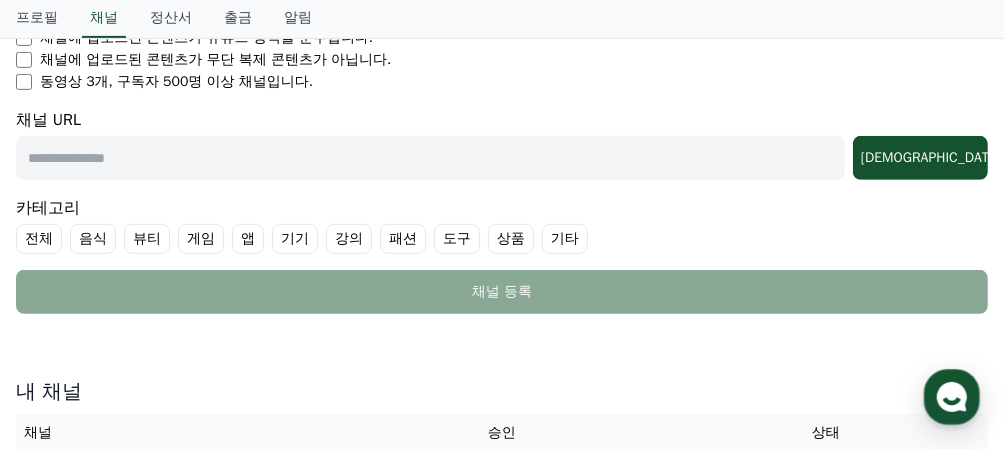 click on "채널 등록        Youtube    Instagram    Tiktok   * 알림 *   채널을 URL을 입력 후, 조회 버튼을 통해 인증 절차를 진행해 주세요.   인증이 완료된 채널만 관리자 검토, 분석 및 정산이 진행됩니다.   채널 승인은 최대 1-2일 소요될 수 있습니다.   필수     * 유튜브 정책 위반 시 수익 정산이 제외될 수 있습니다.     채널에 업로드된 콘텐츠가 유튜브 정책을 준수합니다.   채널에 업로드된 콘텐츠가 무단 복제 콘텐츠가 아닙니다.   동영상 3개, 구독자 500명 이상 채널입니다.   채널 URL      조회     카테고리     전체    음식    뷰티    게임    앱    기기    강의    패션    도구    상품    기타     채널 등록         내 채널   채널   승인   상태   예상수익 집계 후 조회 가능합니다." at bounding box center [502, 121] 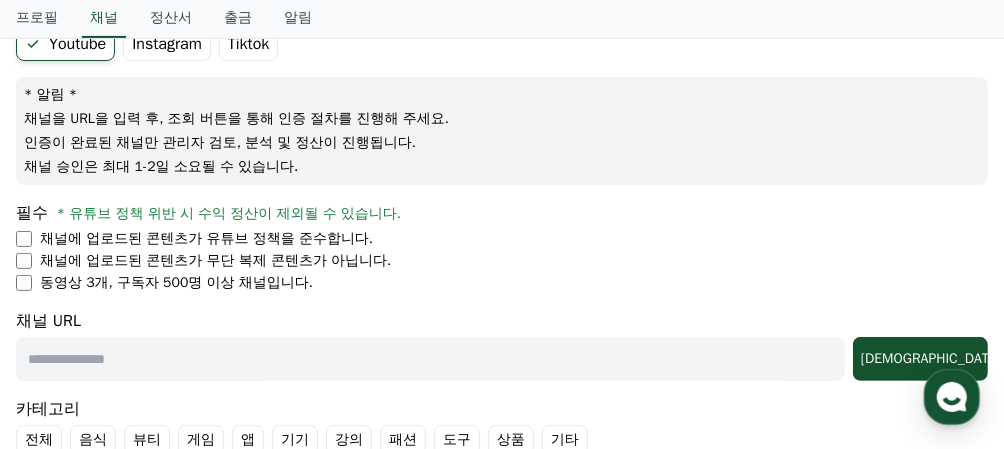 scroll, scrollTop: 399, scrollLeft: 0, axis: vertical 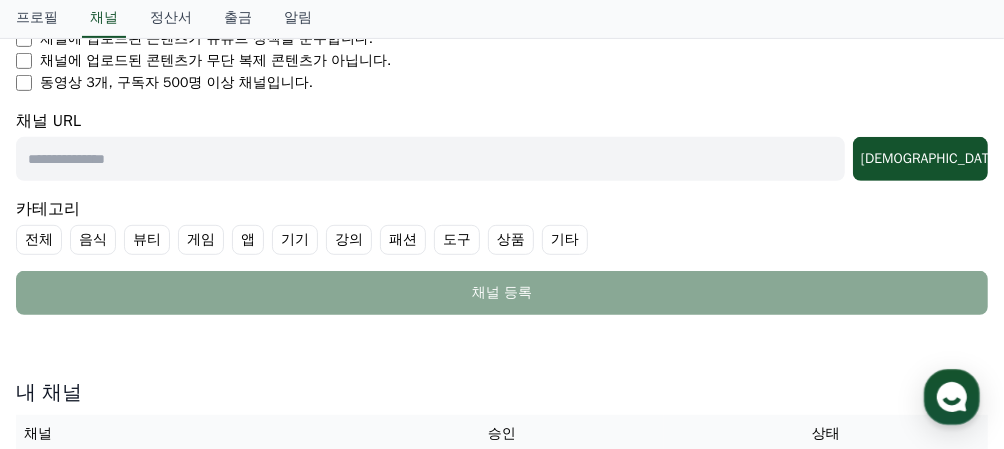 click on "강의" at bounding box center [349, 240] 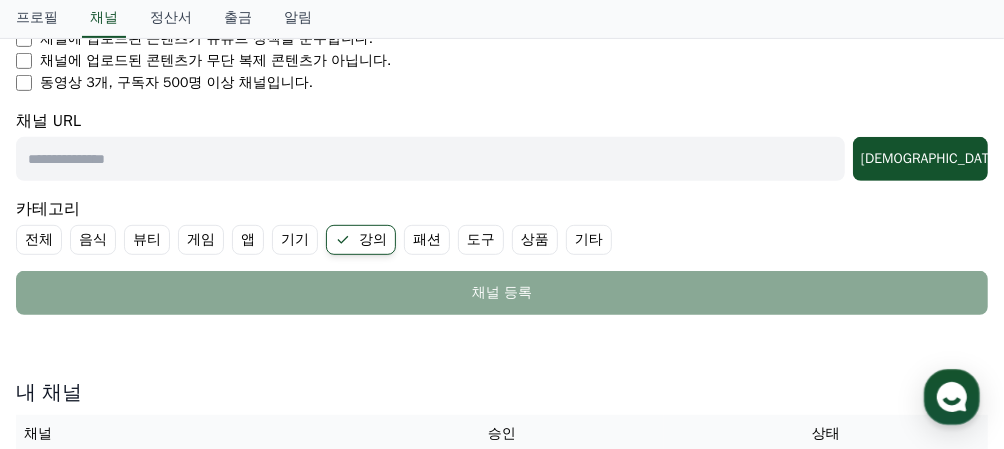 click on "기타" at bounding box center (589, 240) 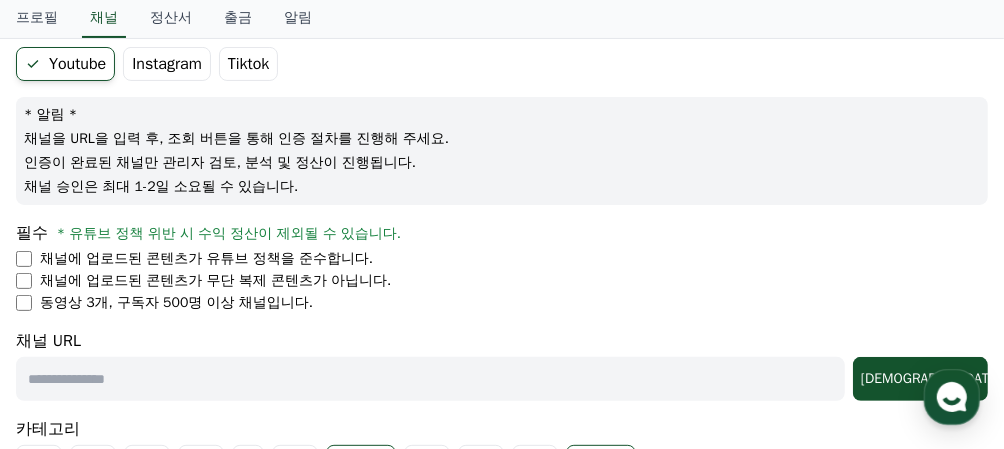 scroll, scrollTop: 99, scrollLeft: 0, axis: vertical 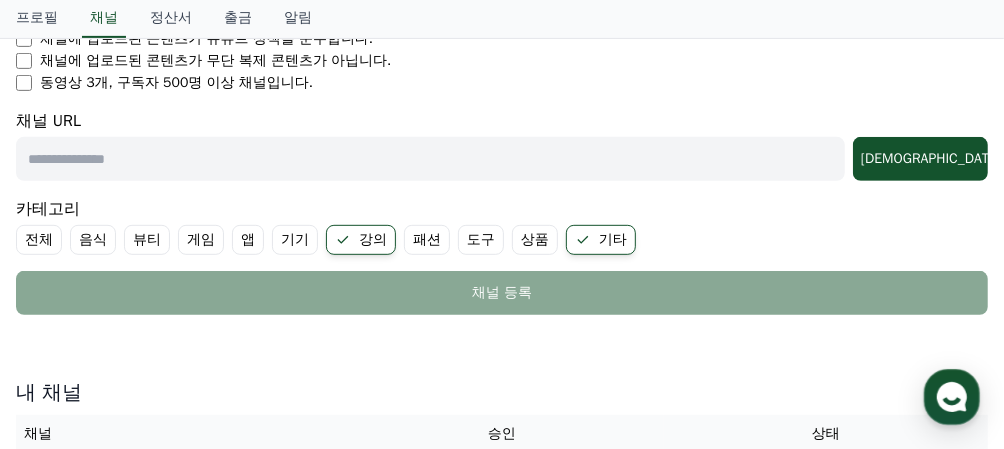 click at bounding box center (430, 159) 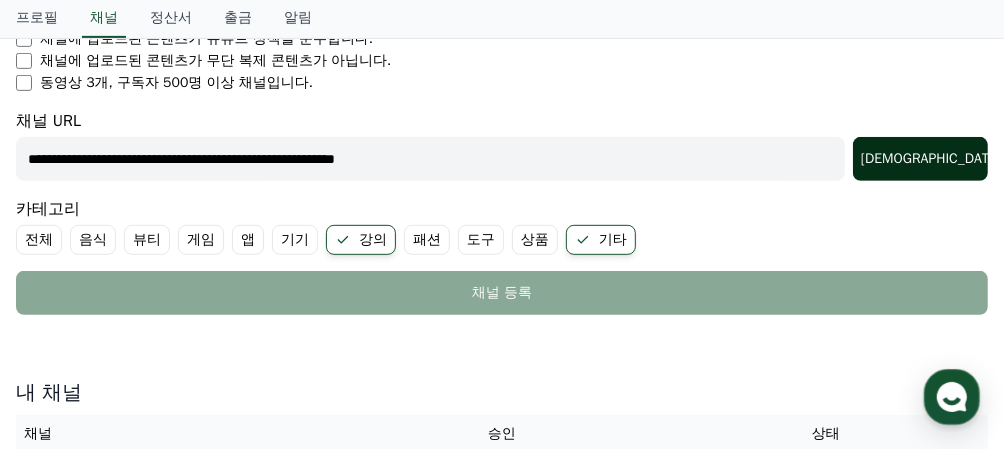 type on "**********" 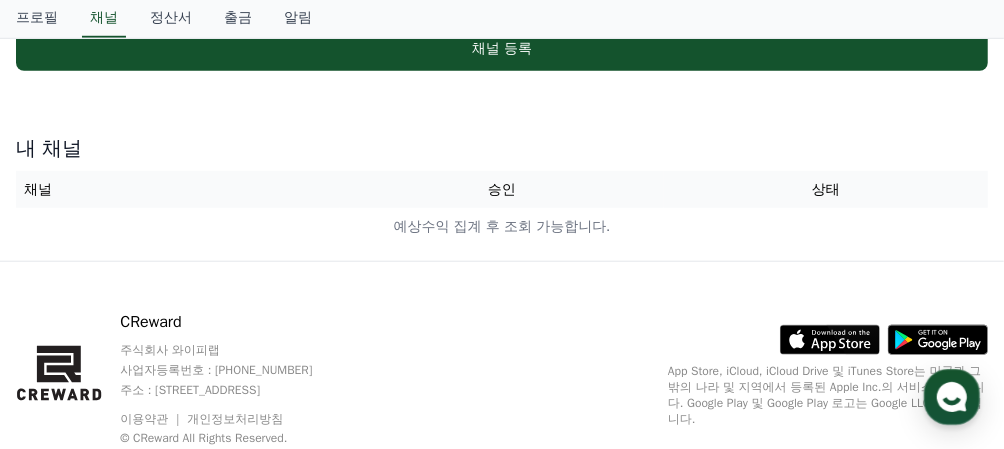scroll, scrollTop: 699, scrollLeft: 0, axis: vertical 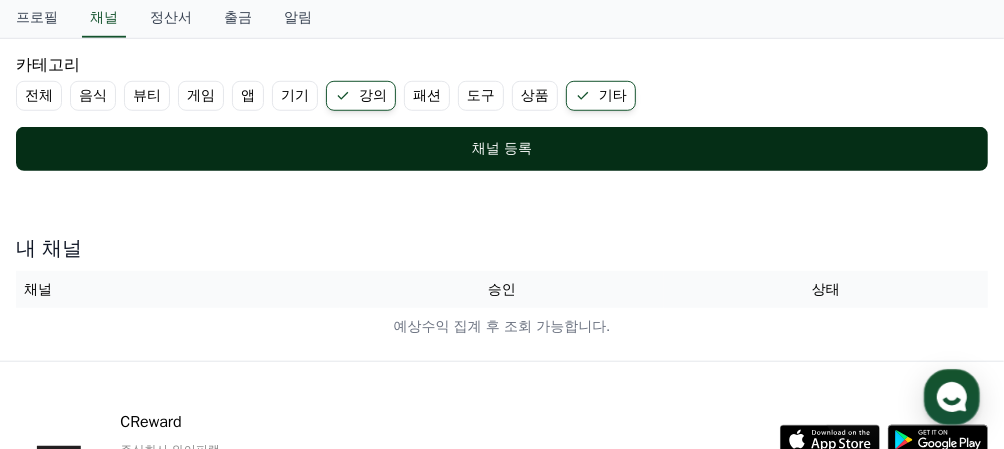 click on "채널 등록" at bounding box center [502, 149] 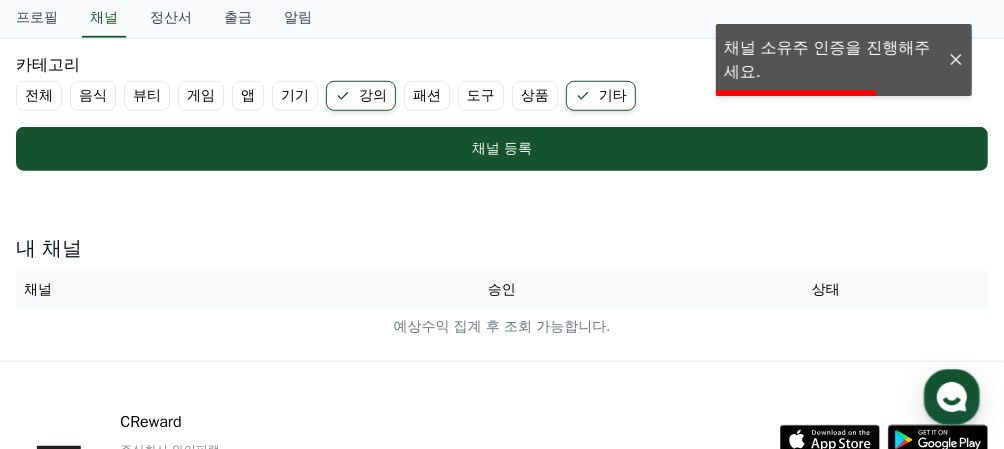 scroll, scrollTop: 399, scrollLeft: 0, axis: vertical 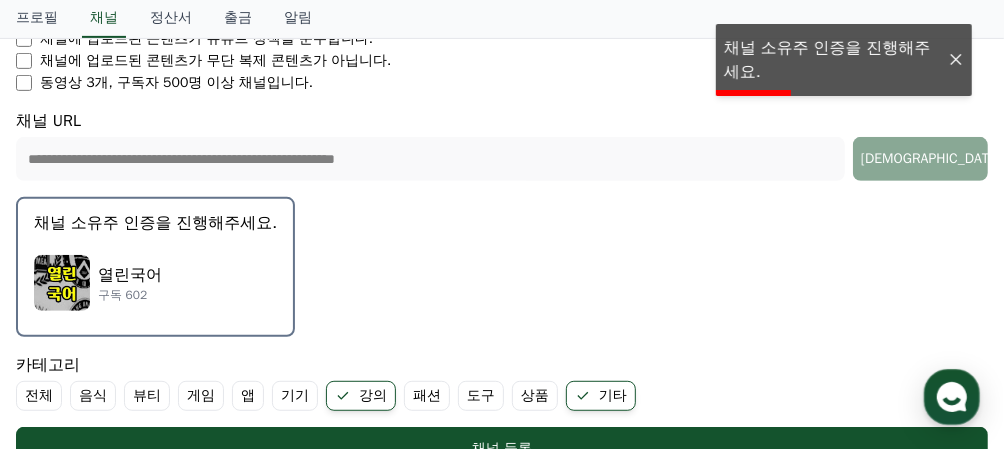 click on "열린국어   구독
602" at bounding box center [155, 283] 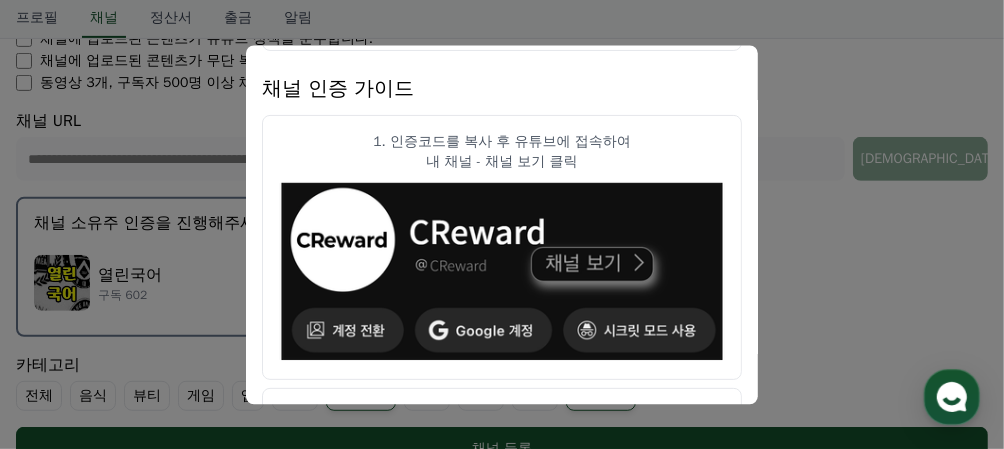 scroll, scrollTop: 0, scrollLeft: 0, axis: both 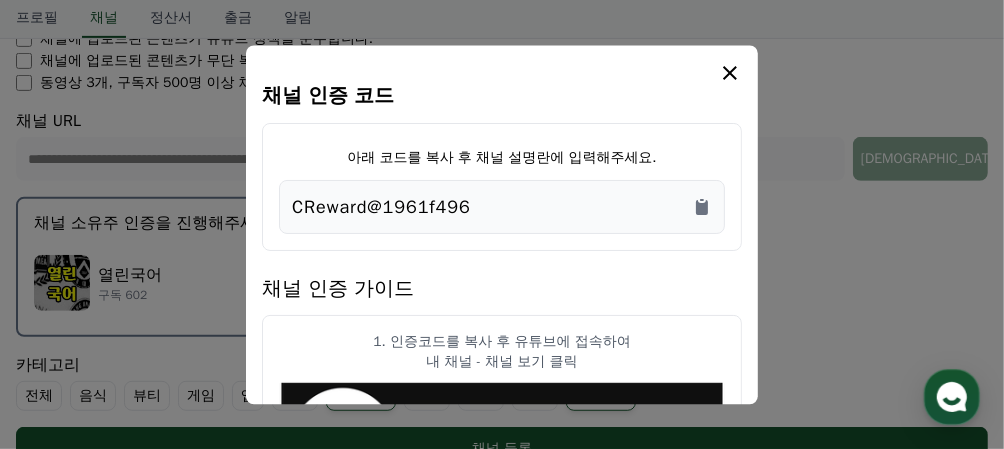 drag, startPoint x: 504, startPoint y: 209, endPoint x: 520, endPoint y: 207, distance: 16.124516 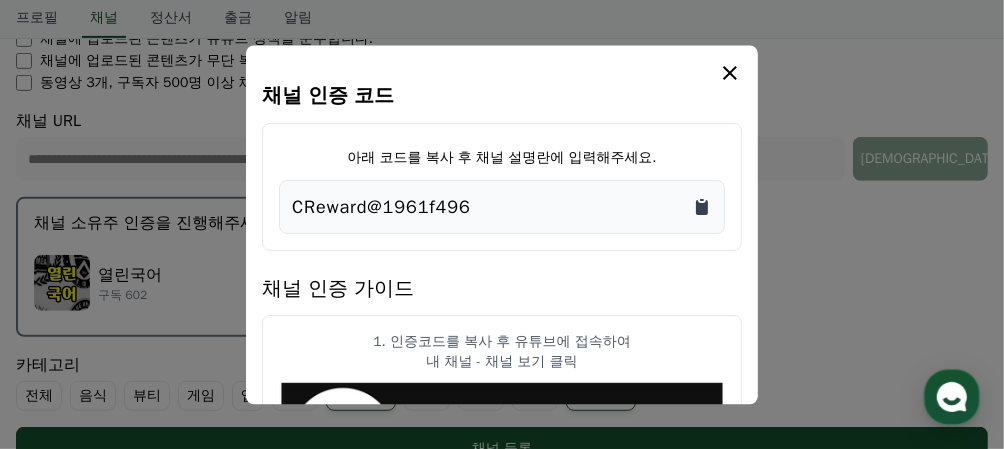 click 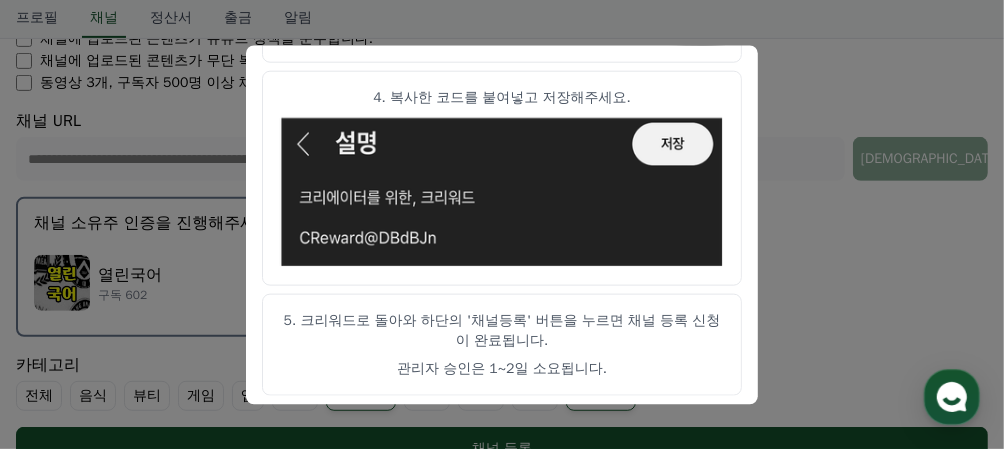 scroll, scrollTop: 1102, scrollLeft: 0, axis: vertical 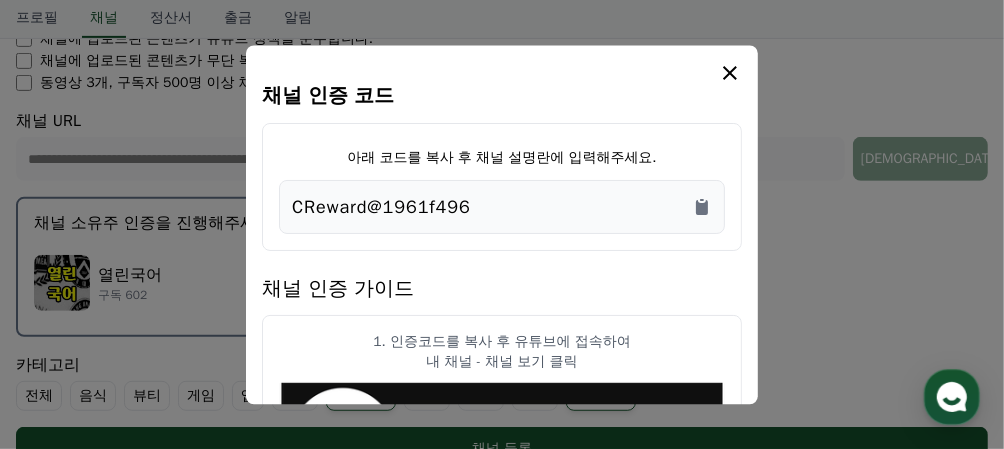 click 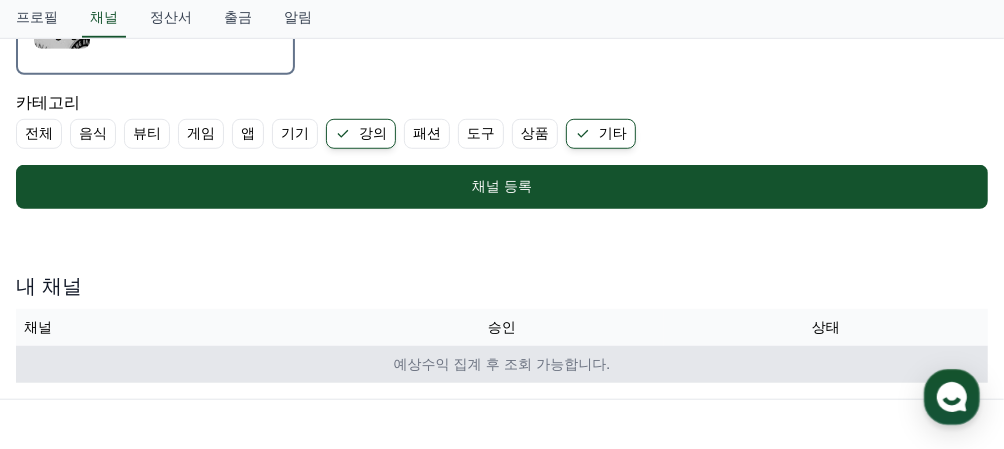 scroll, scrollTop: 800, scrollLeft: 0, axis: vertical 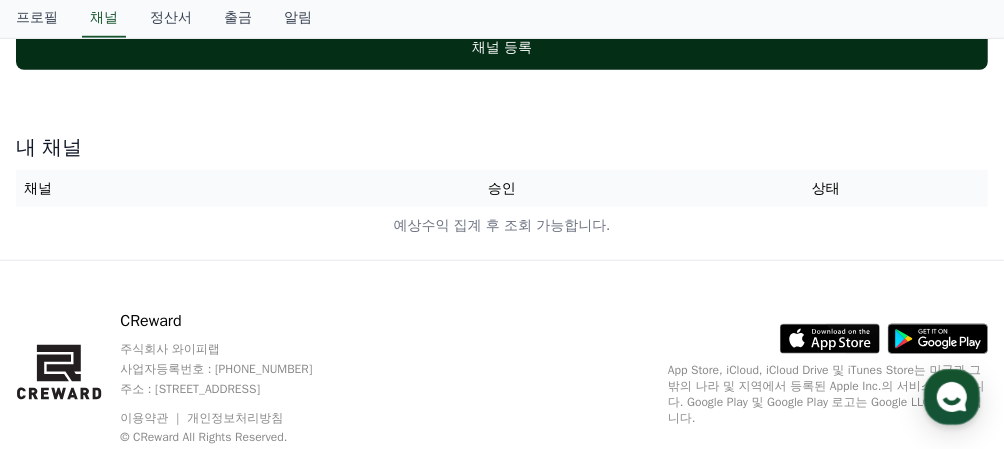 click on "채널 등록" at bounding box center (502, 48) 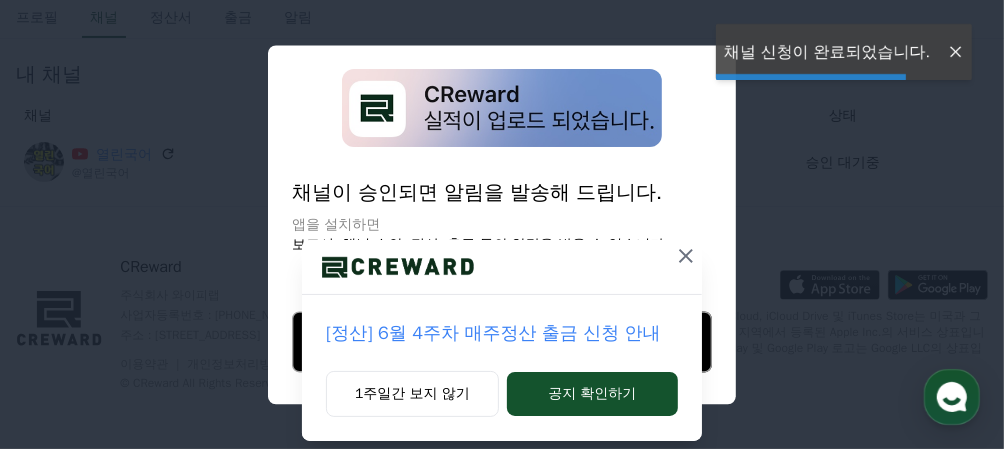 scroll, scrollTop: 0, scrollLeft: 0, axis: both 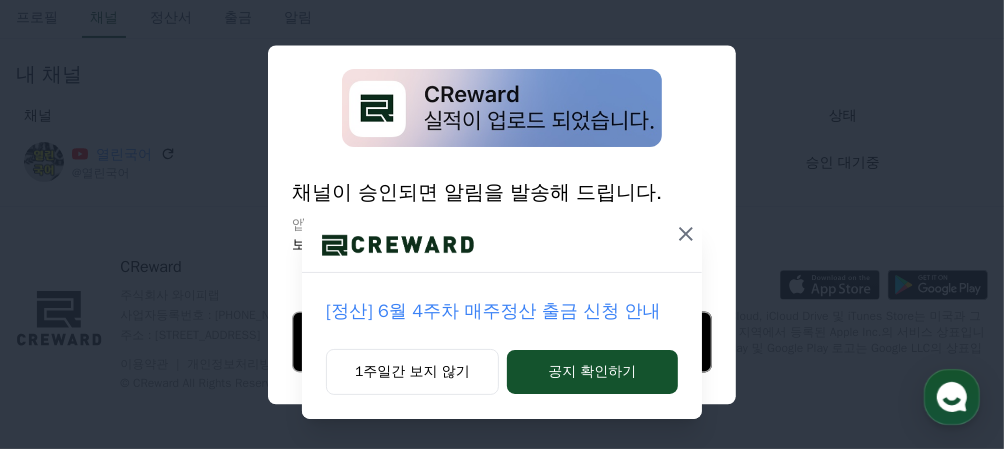 click 